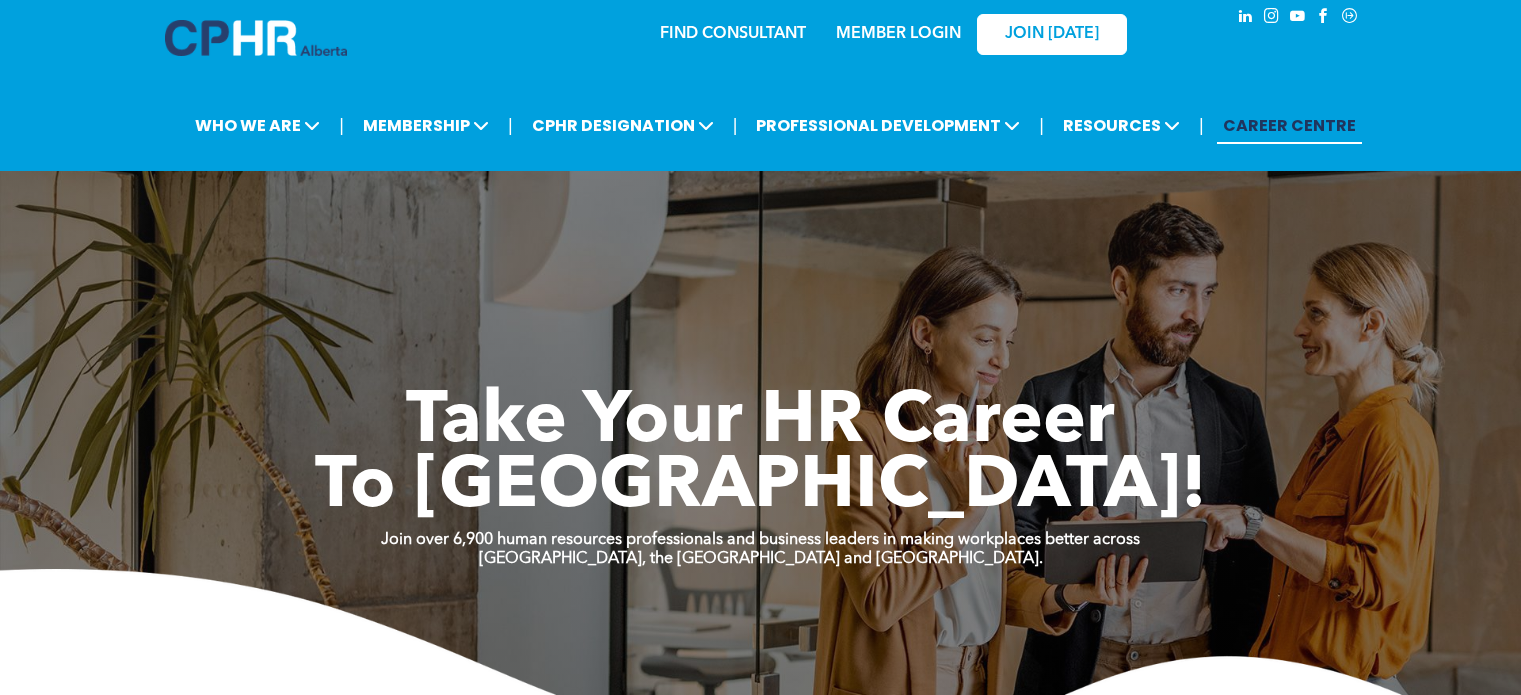 scroll, scrollTop: 0, scrollLeft: 0, axis: both 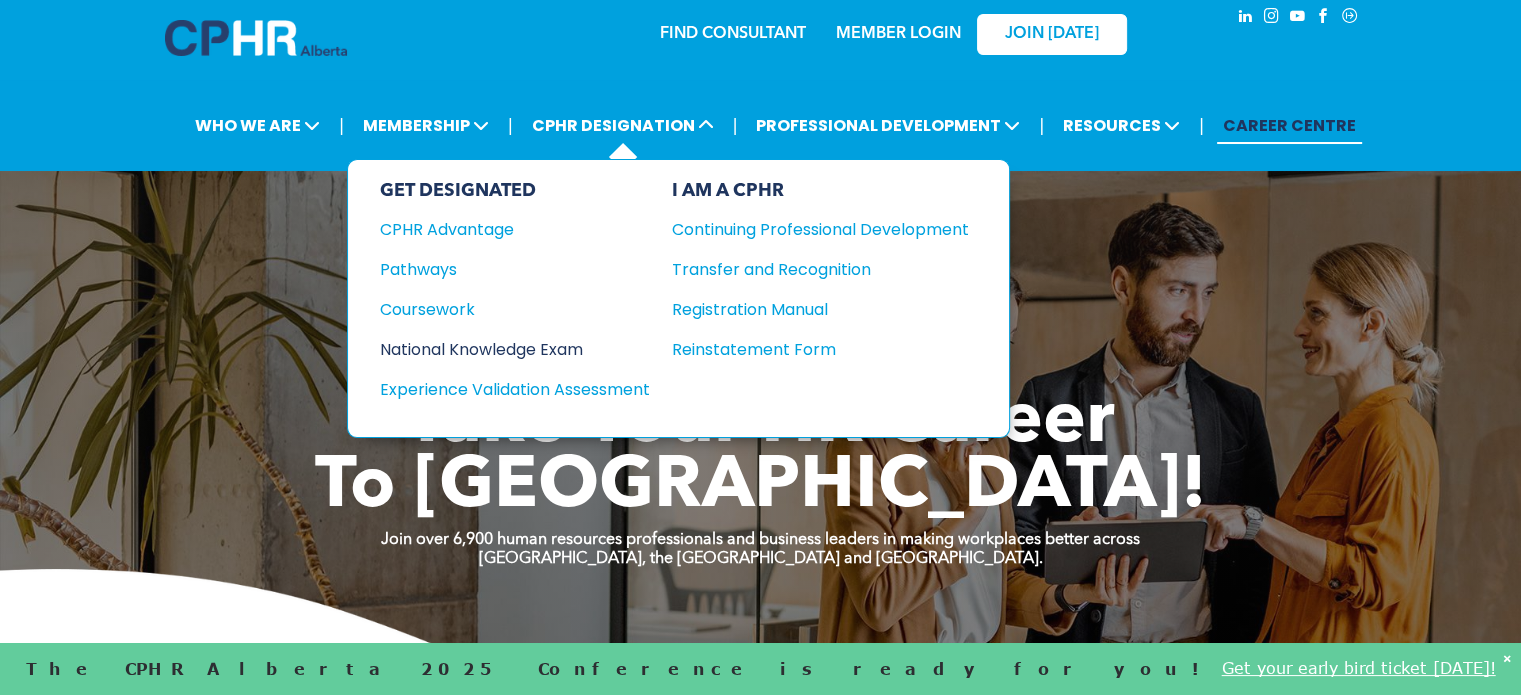click on "National Knowledge Exam" at bounding box center (501, 349) 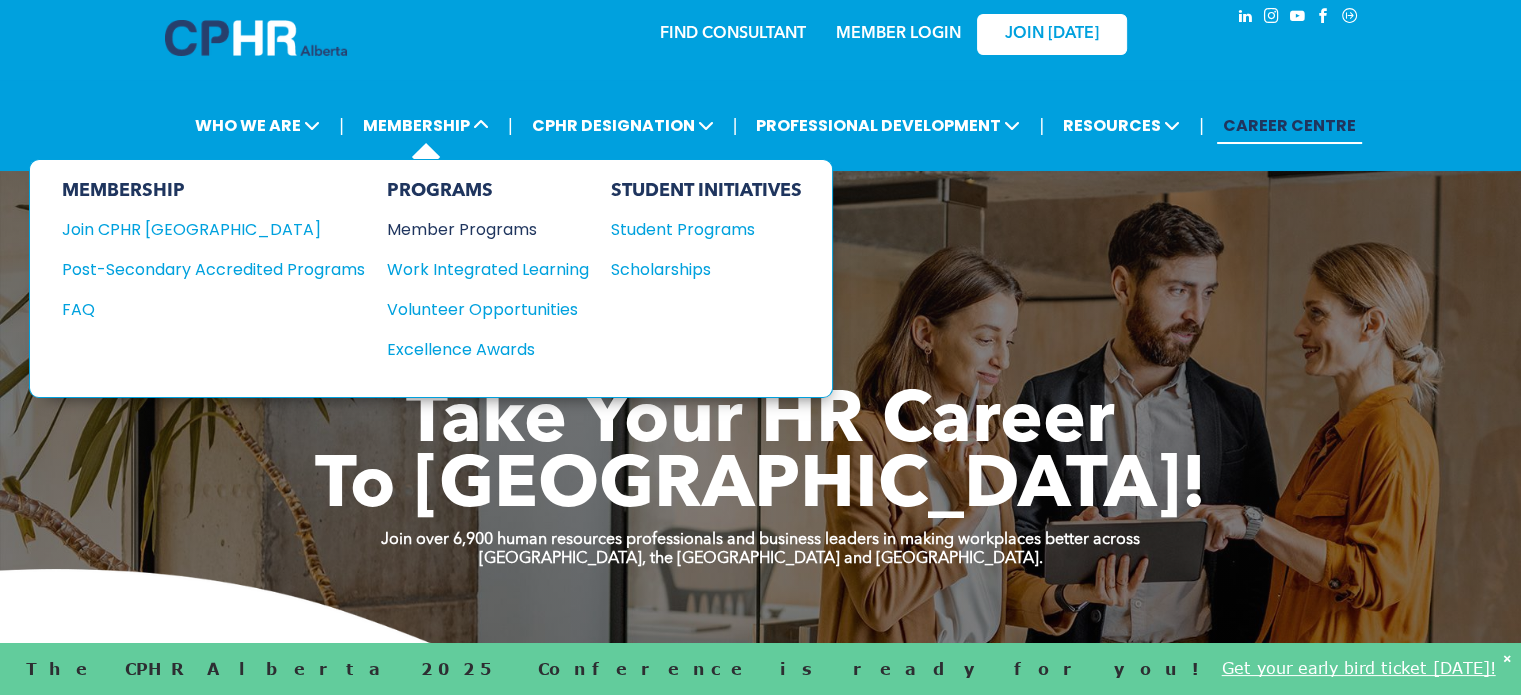 click on "Member Programs" at bounding box center (478, 229) 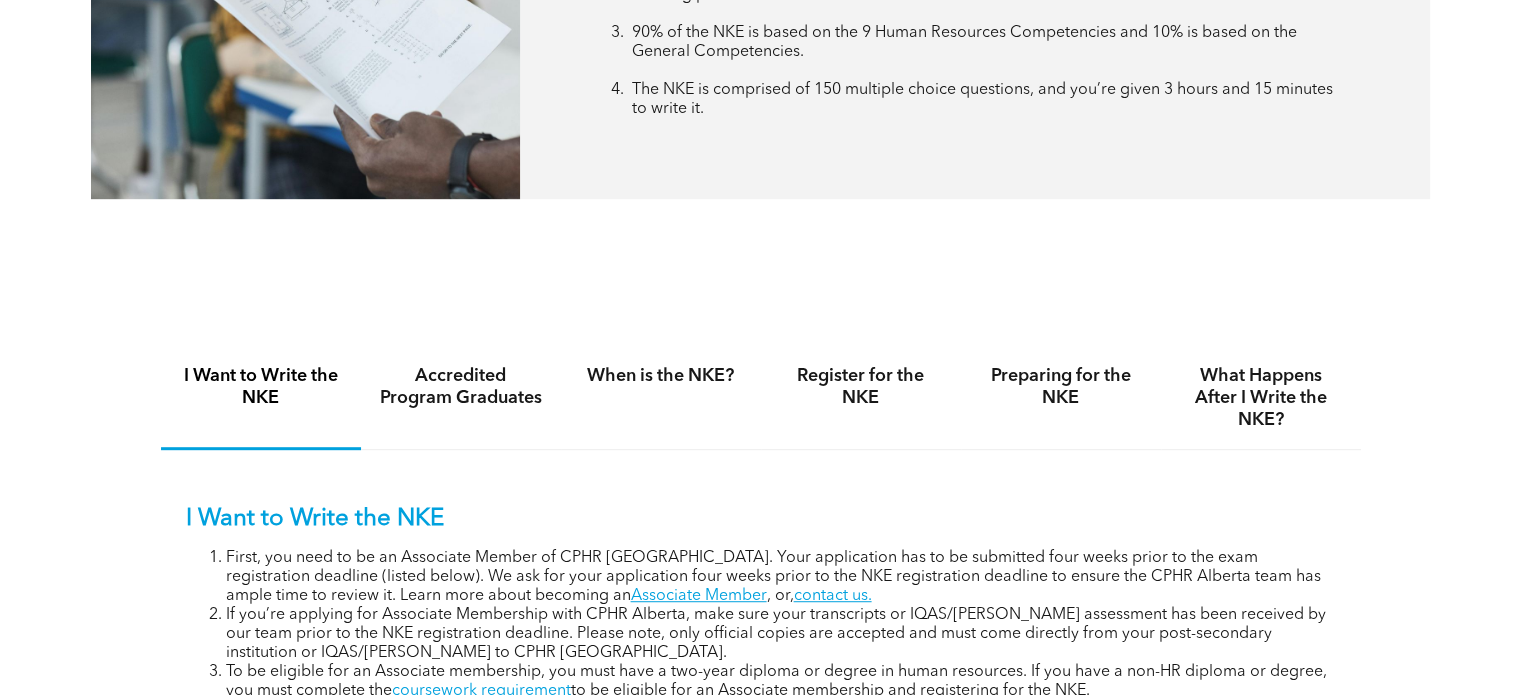 scroll, scrollTop: 1052, scrollLeft: 0, axis: vertical 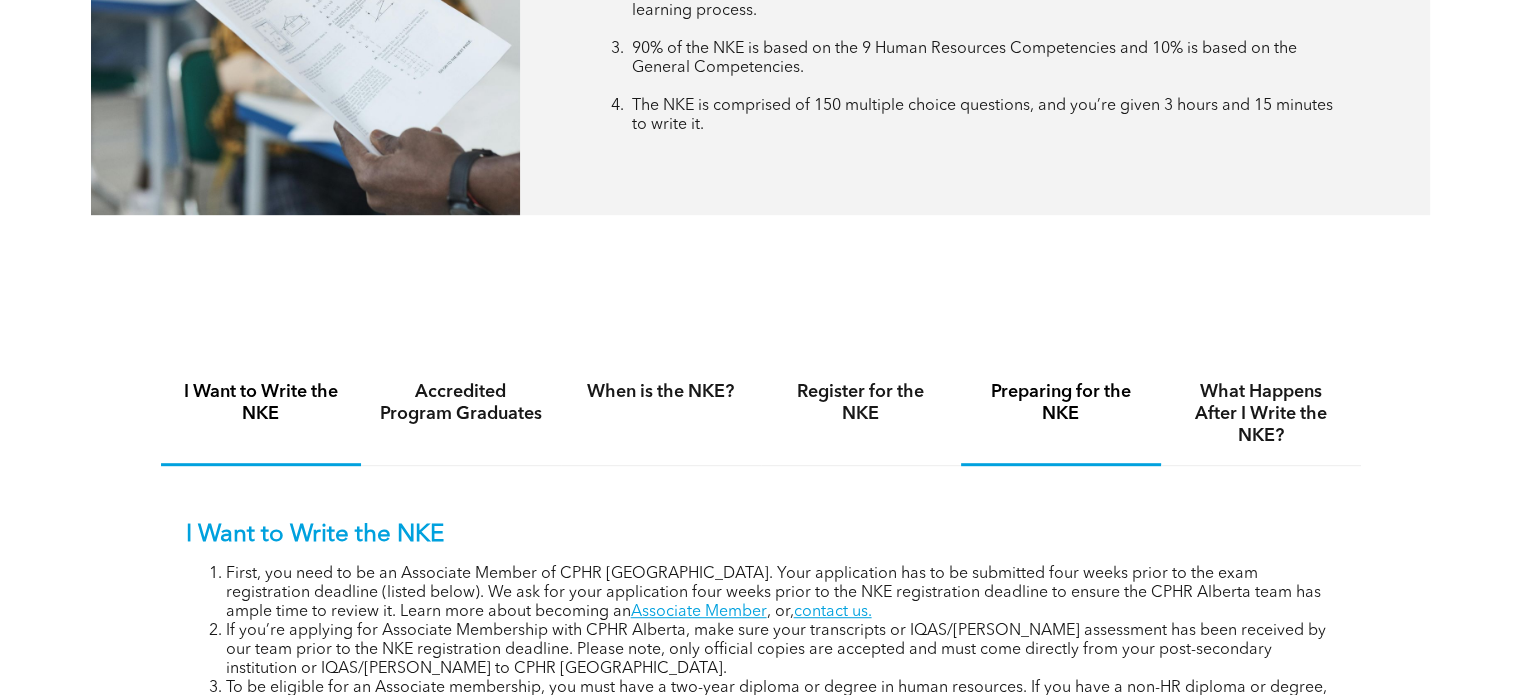 click on "Preparing for the NKE" at bounding box center [1061, 403] 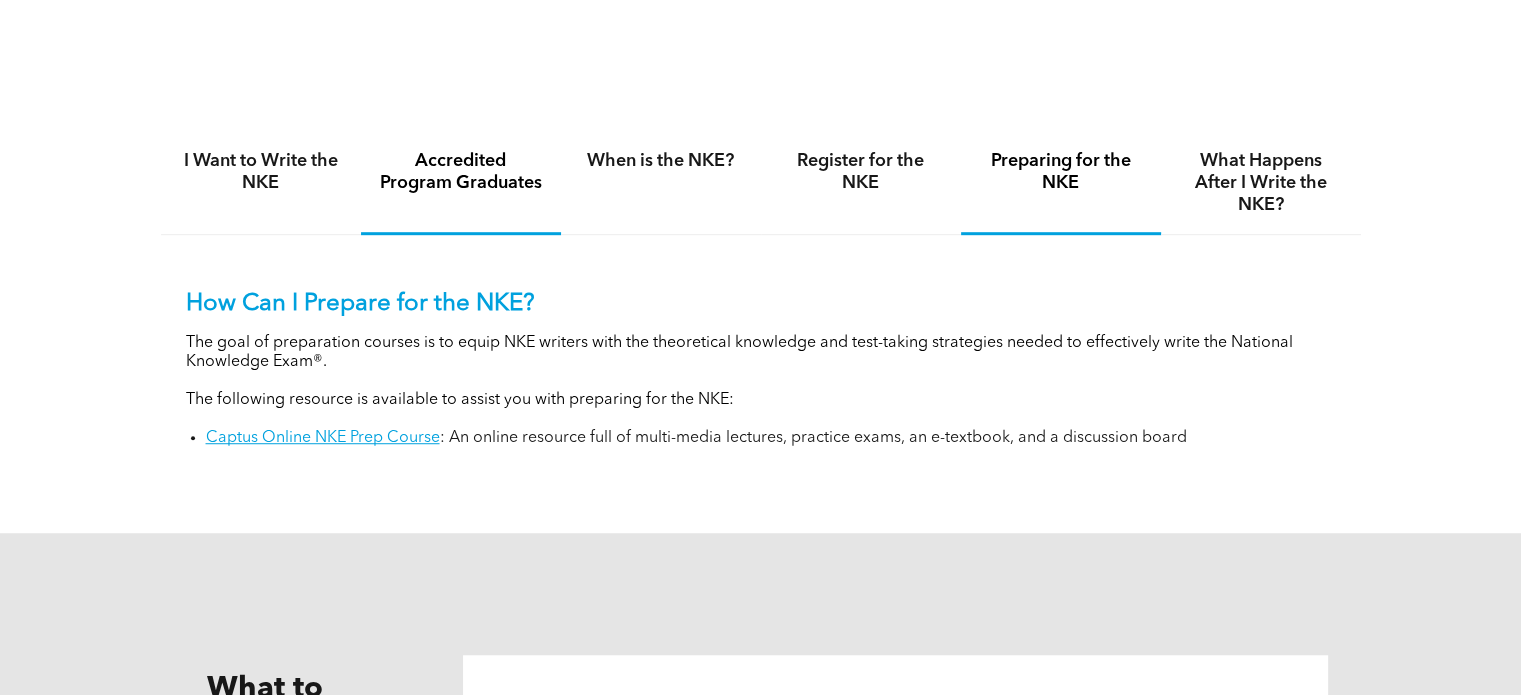 scroll, scrollTop: 1284, scrollLeft: 0, axis: vertical 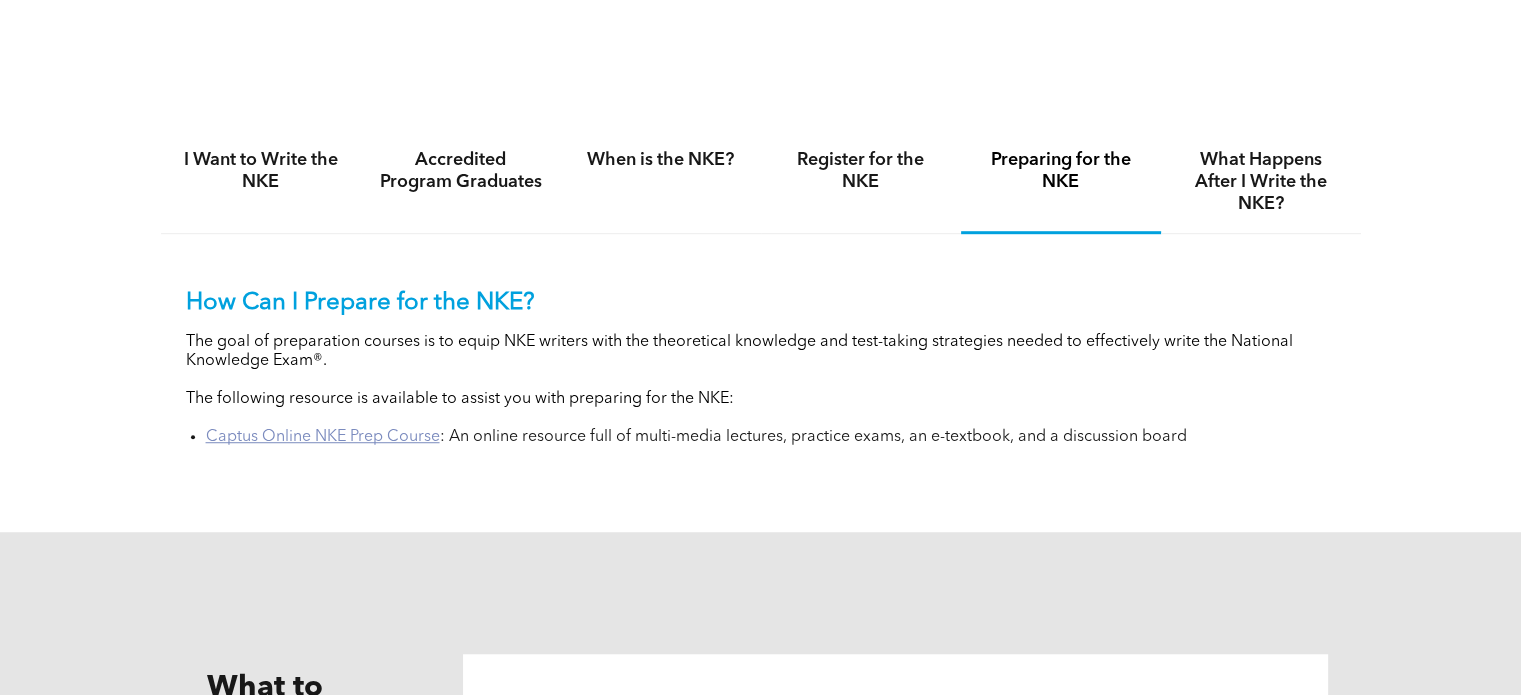 click on "Captus Online NKE Prep Course" at bounding box center (323, 437) 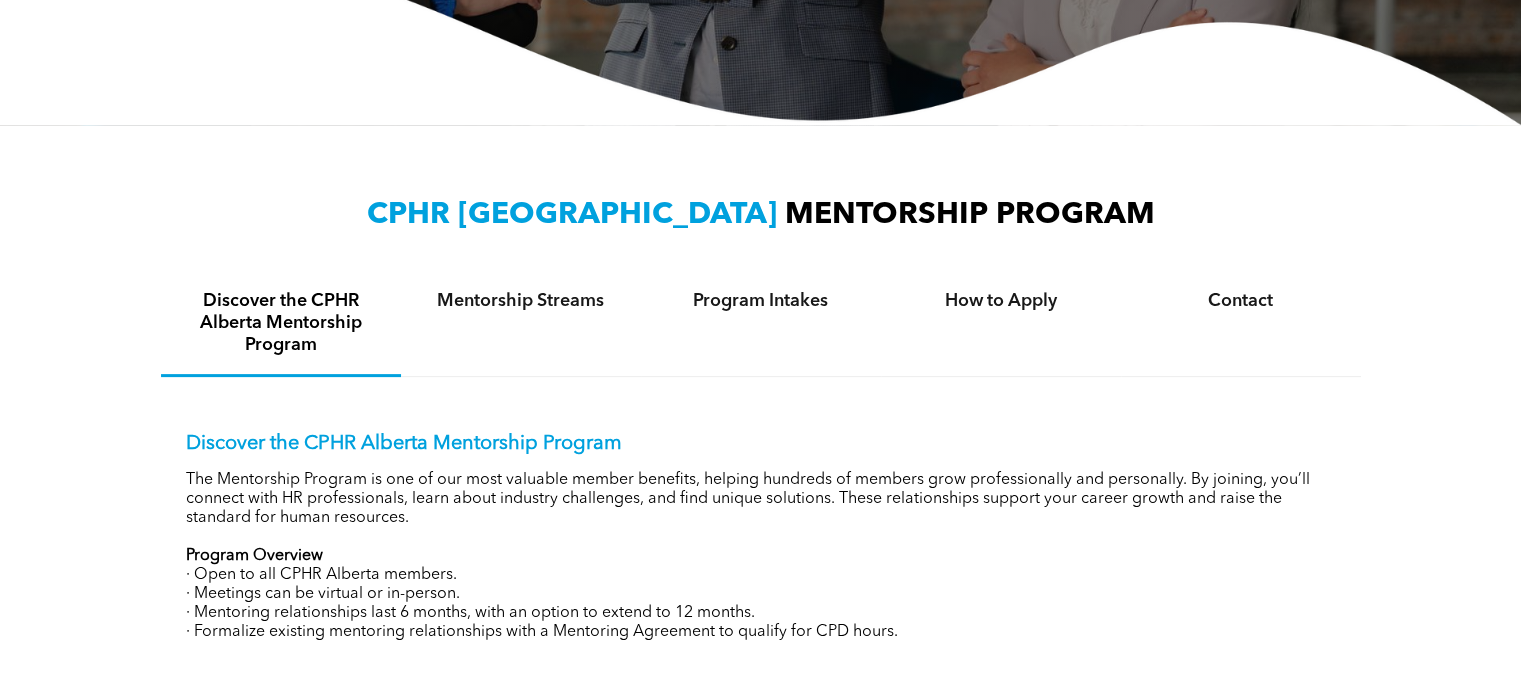 scroll, scrollTop: 511, scrollLeft: 0, axis: vertical 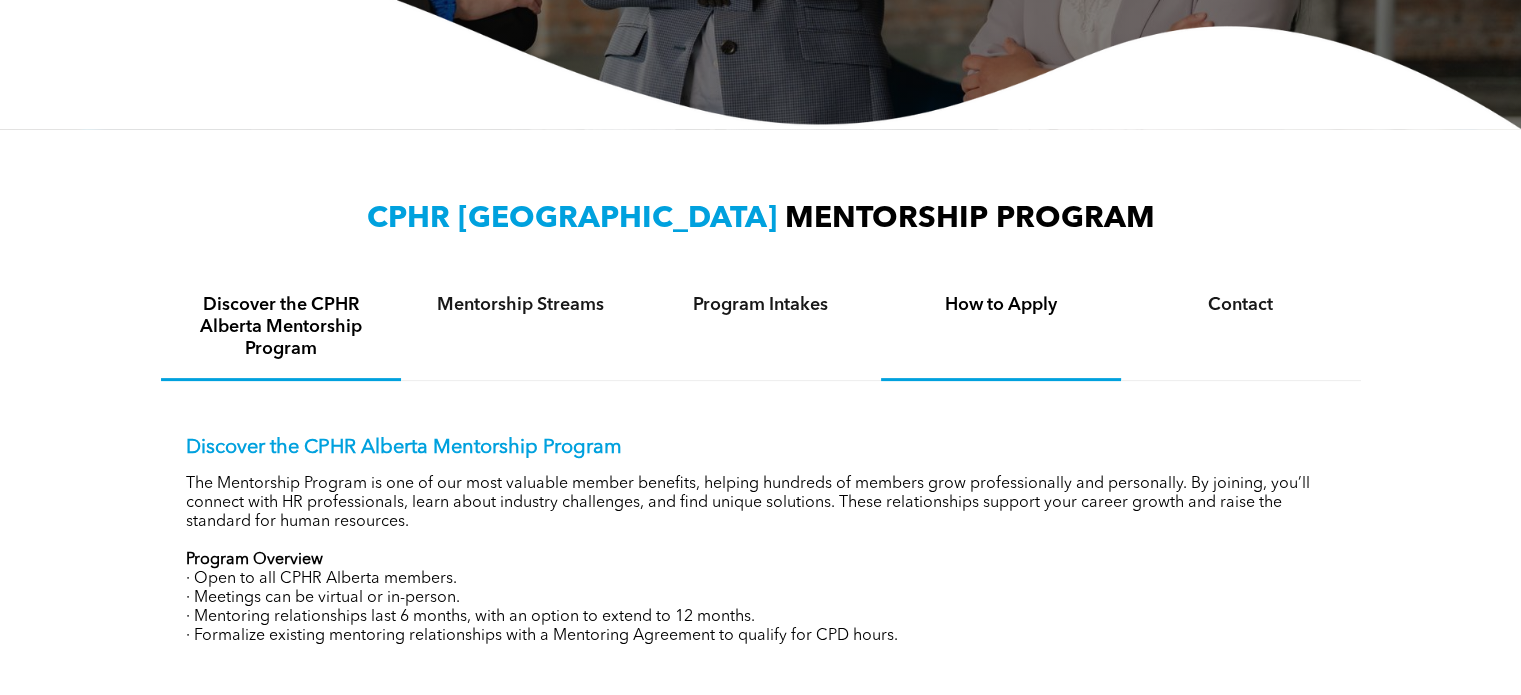 click on "How to Apply" at bounding box center [1001, 305] 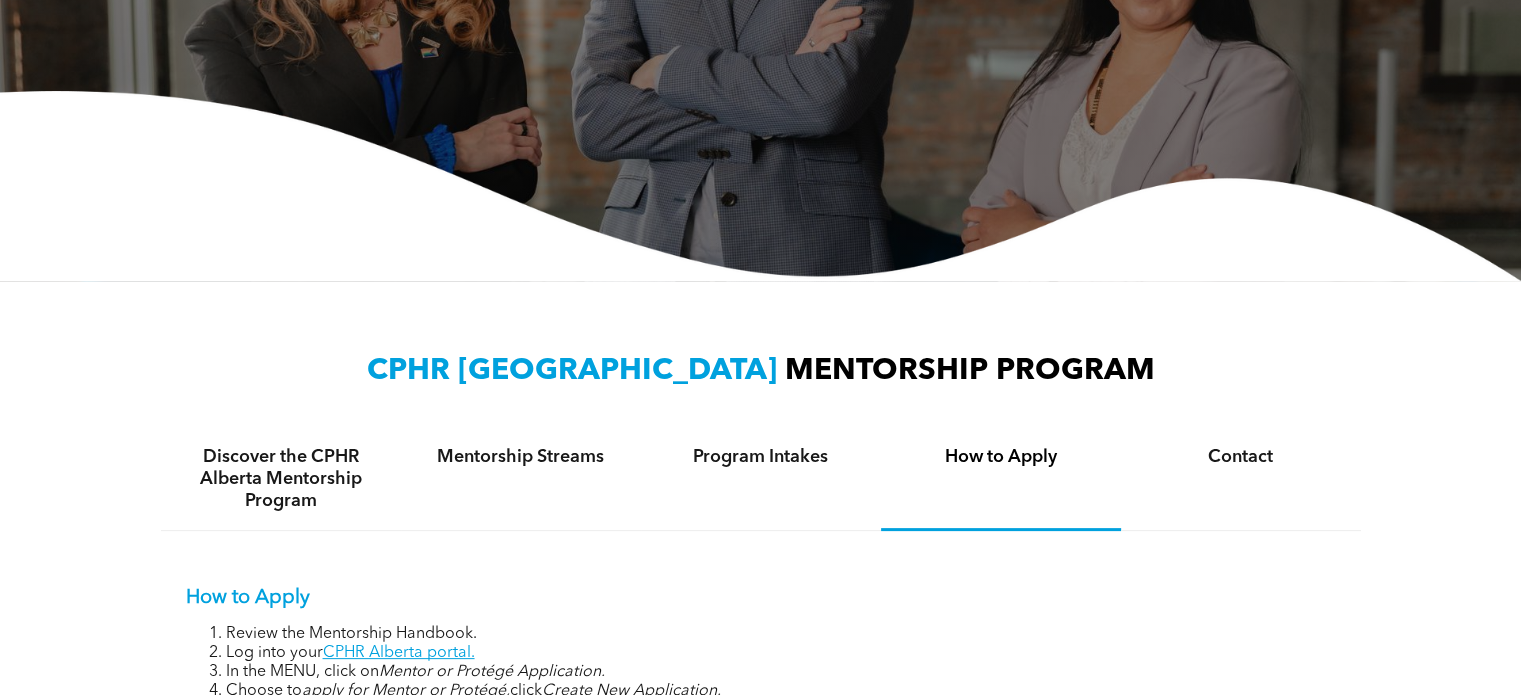 scroll, scrollTop: 358, scrollLeft: 0, axis: vertical 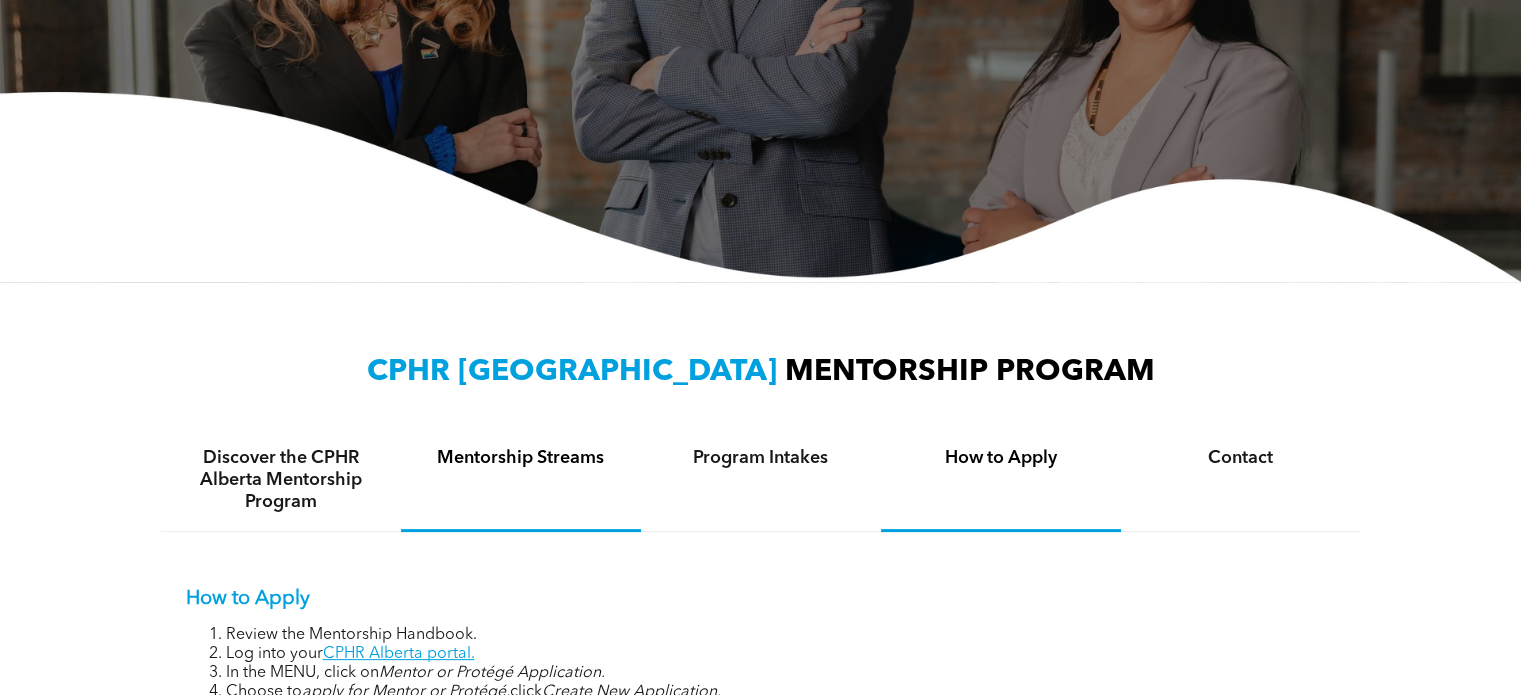 click on "Mentorship Streams" at bounding box center (521, 458) 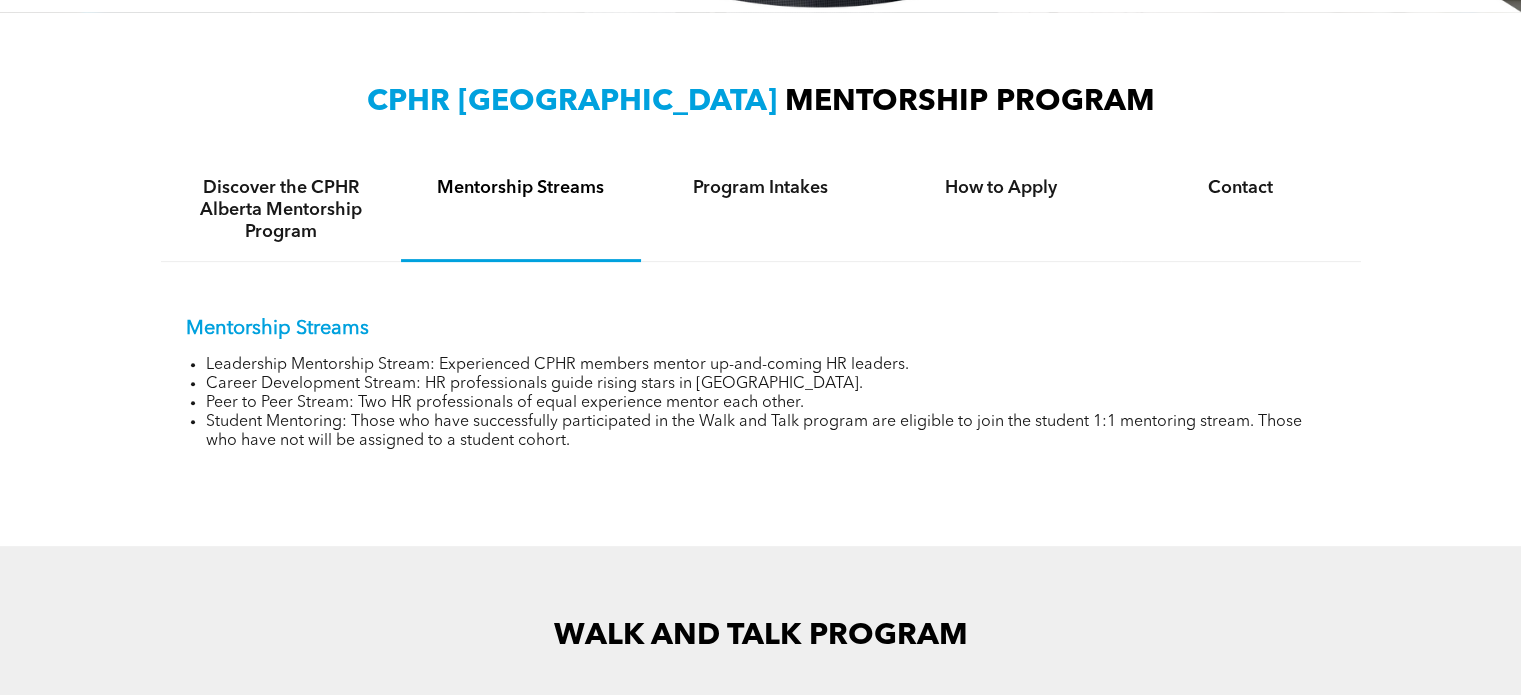 scroll, scrollTop: 626, scrollLeft: 0, axis: vertical 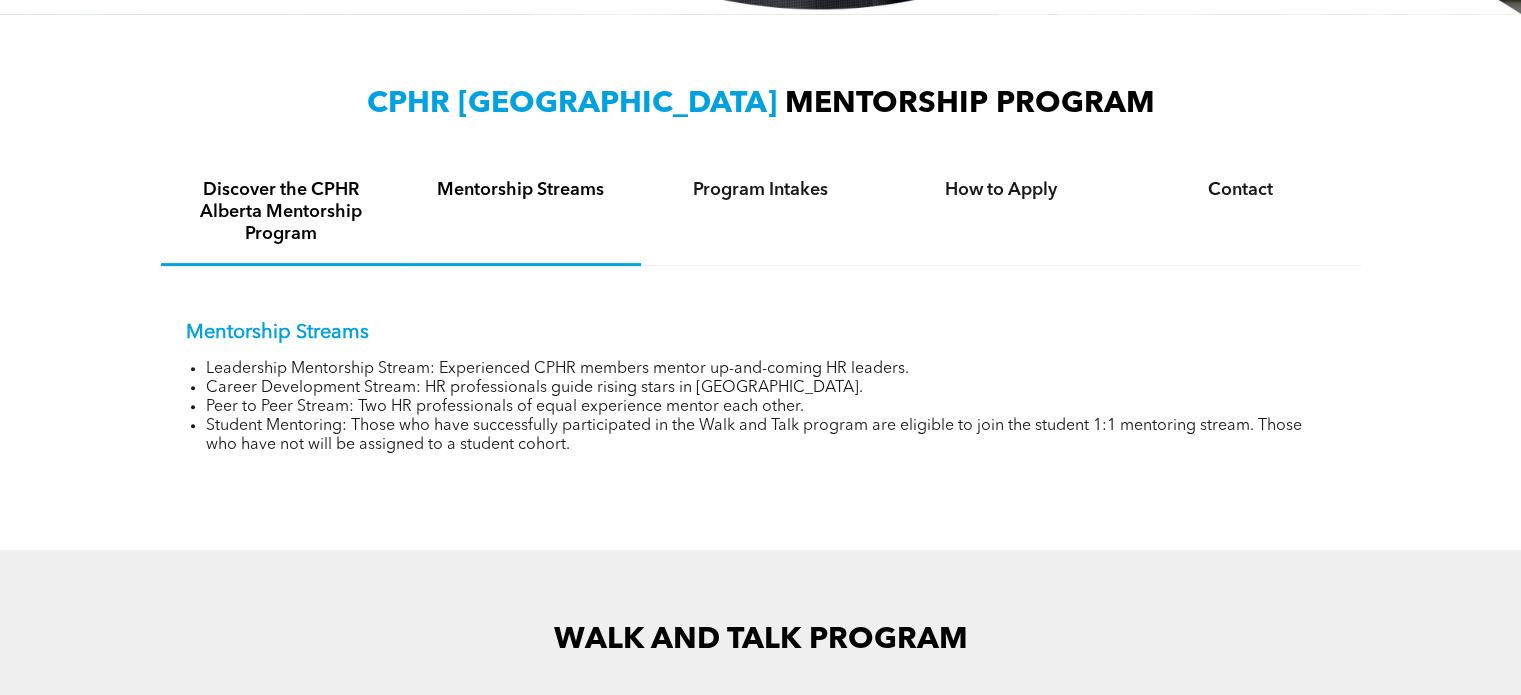 click on "Discover the CPHR Alberta Mentorship Program" at bounding box center (281, 212) 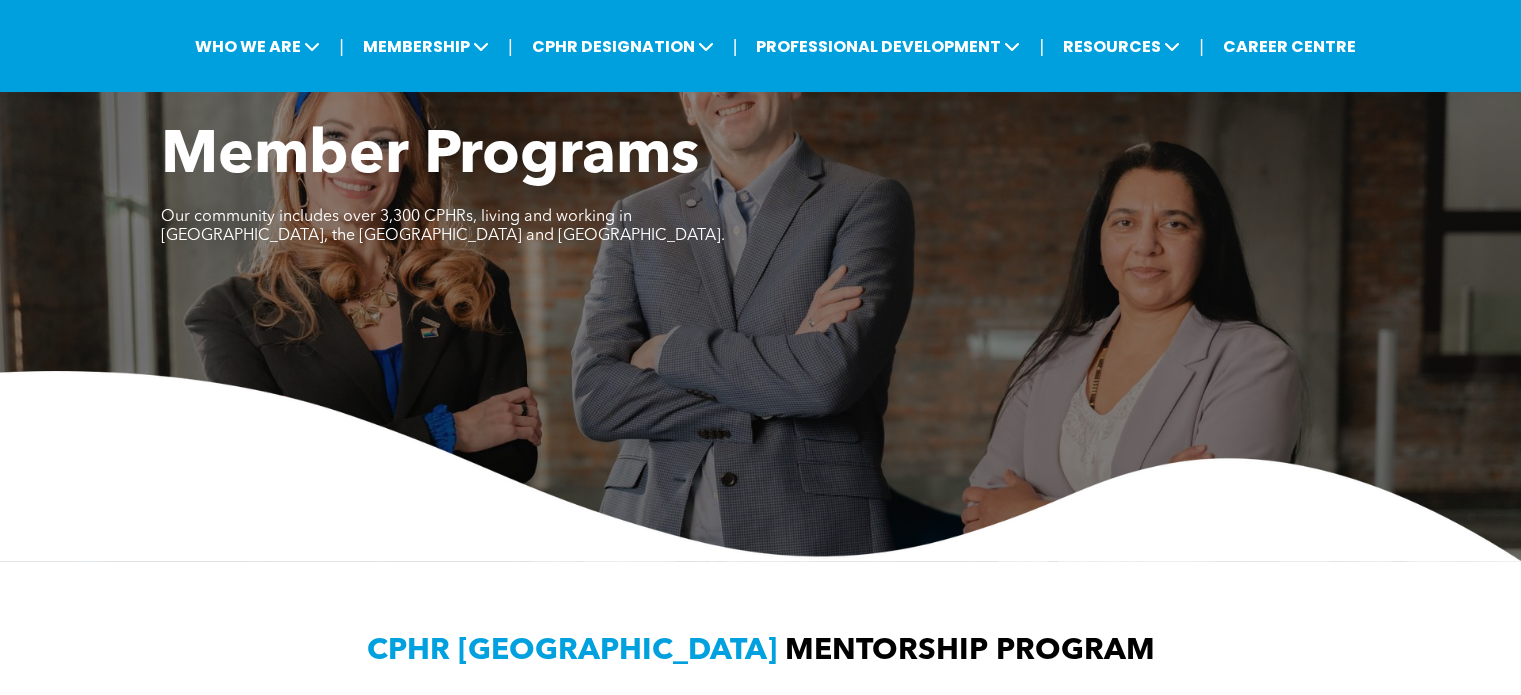 scroll, scrollTop: 0, scrollLeft: 0, axis: both 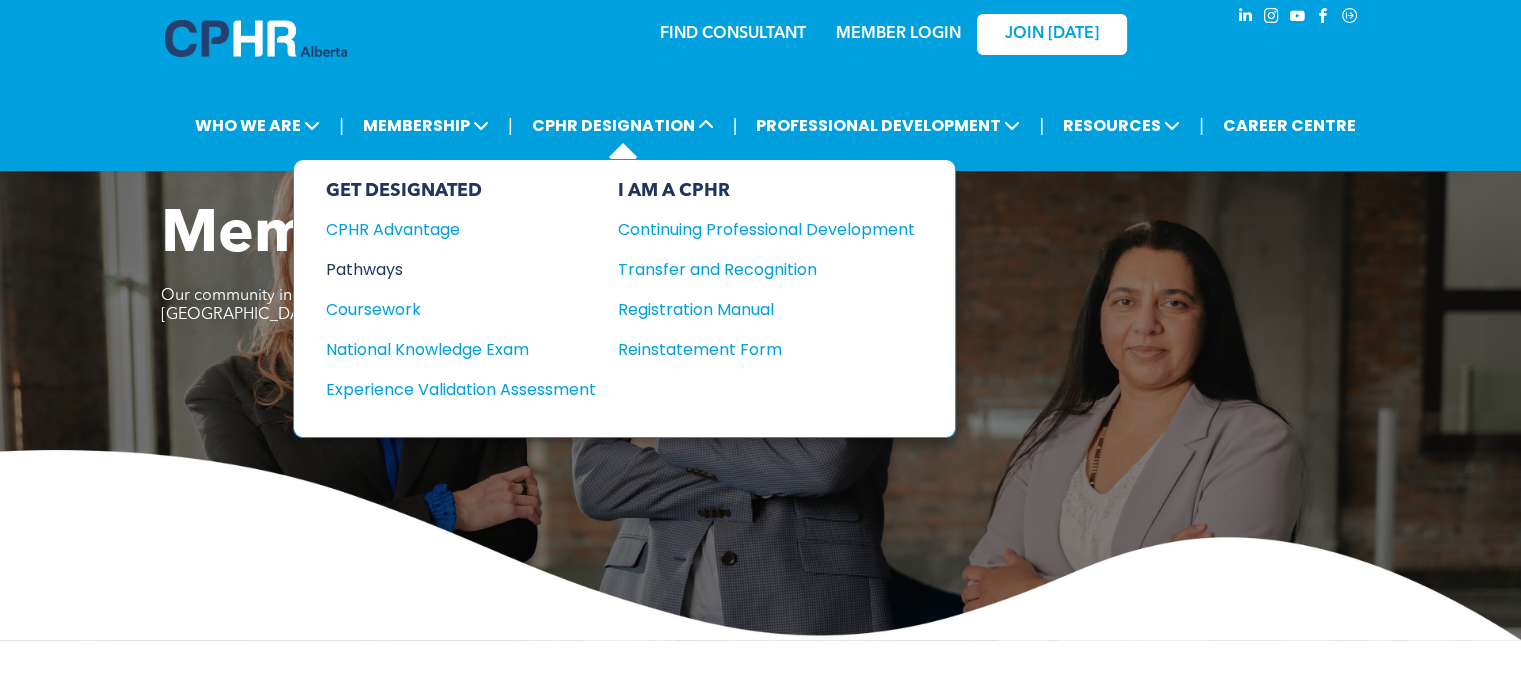 click on "Pathways" at bounding box center [447, 269] 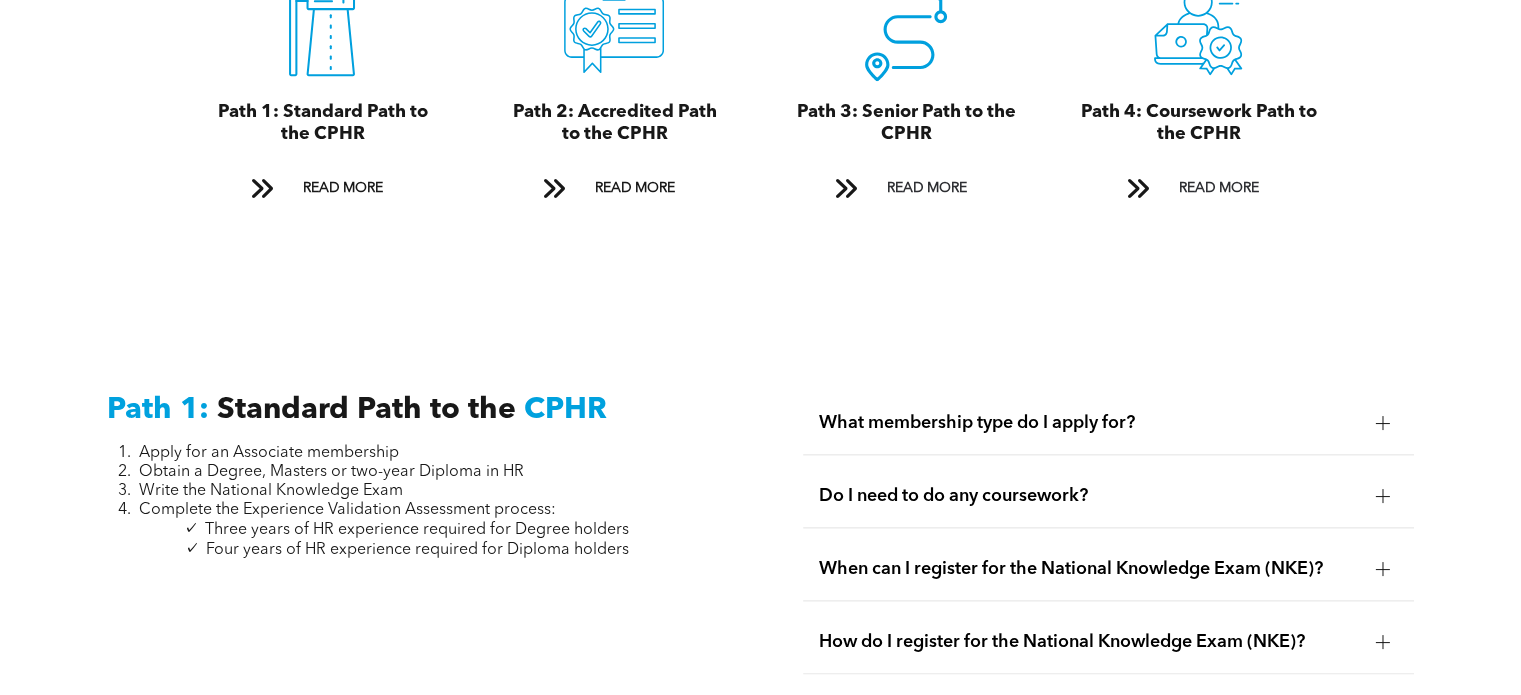 scroll, scrollTop: 2400, scrollLeft: 0, axis: vertical 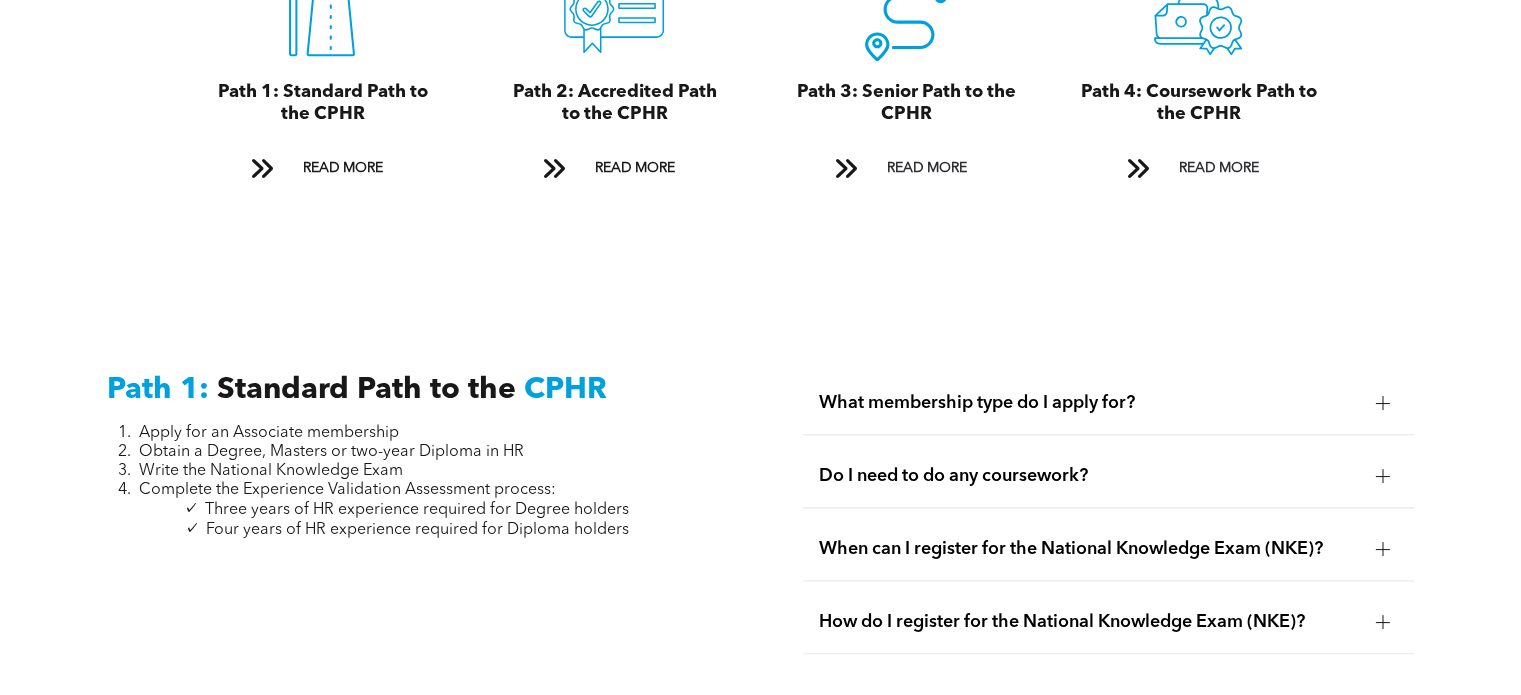 click at bounding box center (1383, 403) 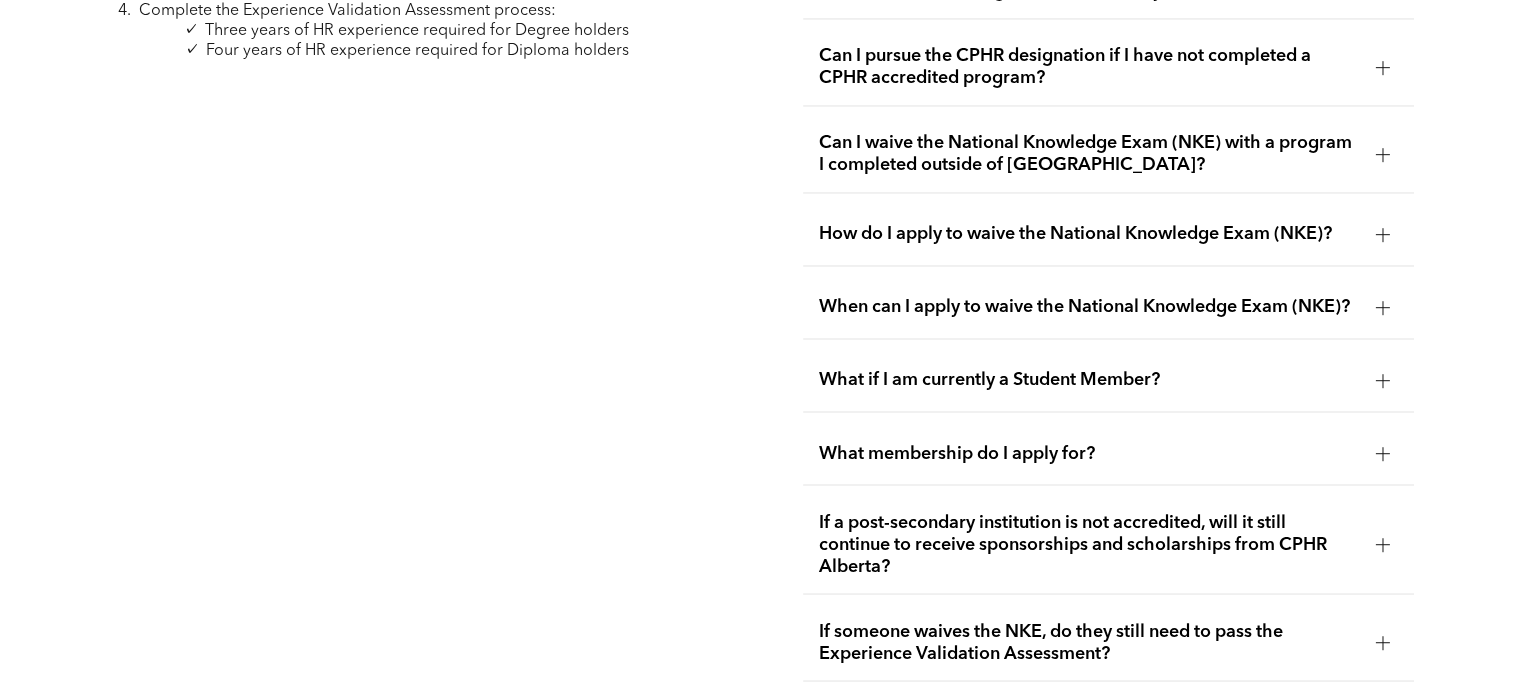 scroll, scrollTop: 3404, scrollLeft: 0, axis: vertical 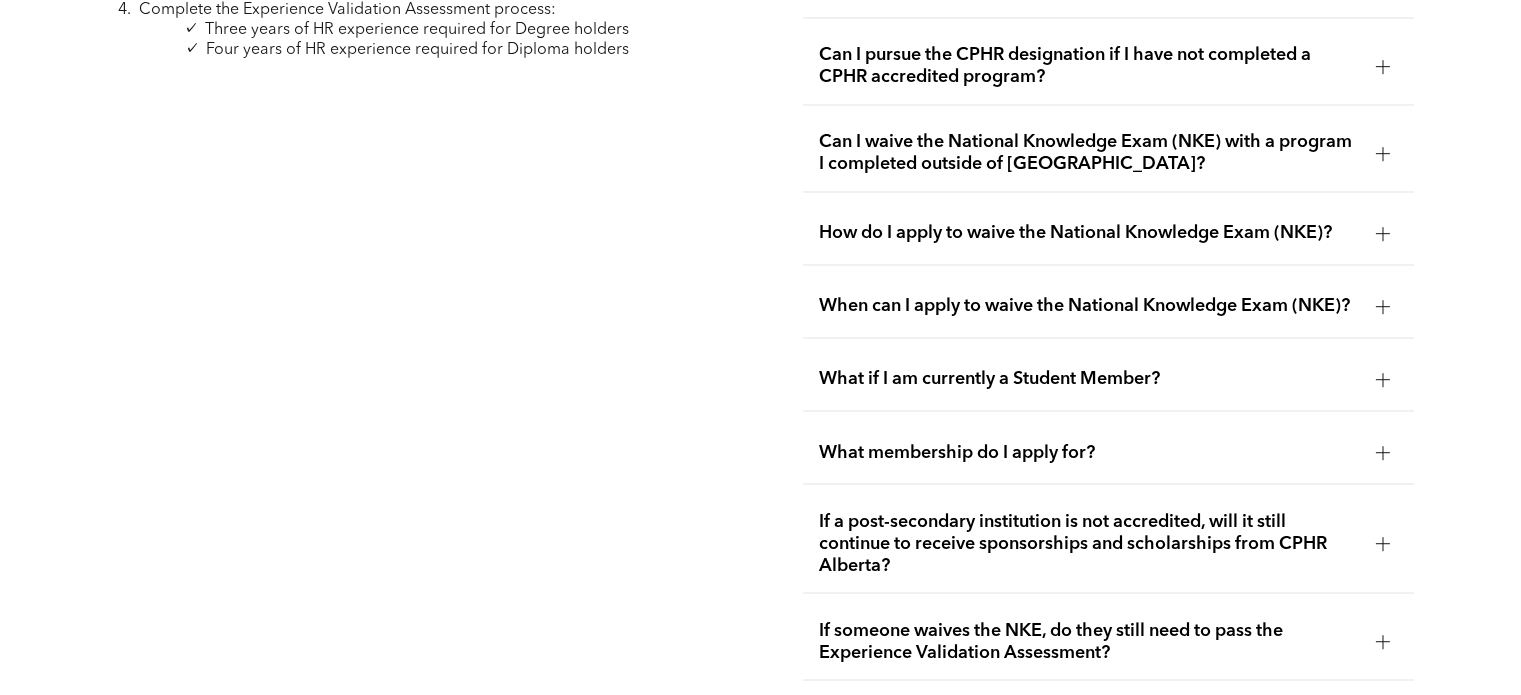 click at bounding box center (1383, 452) 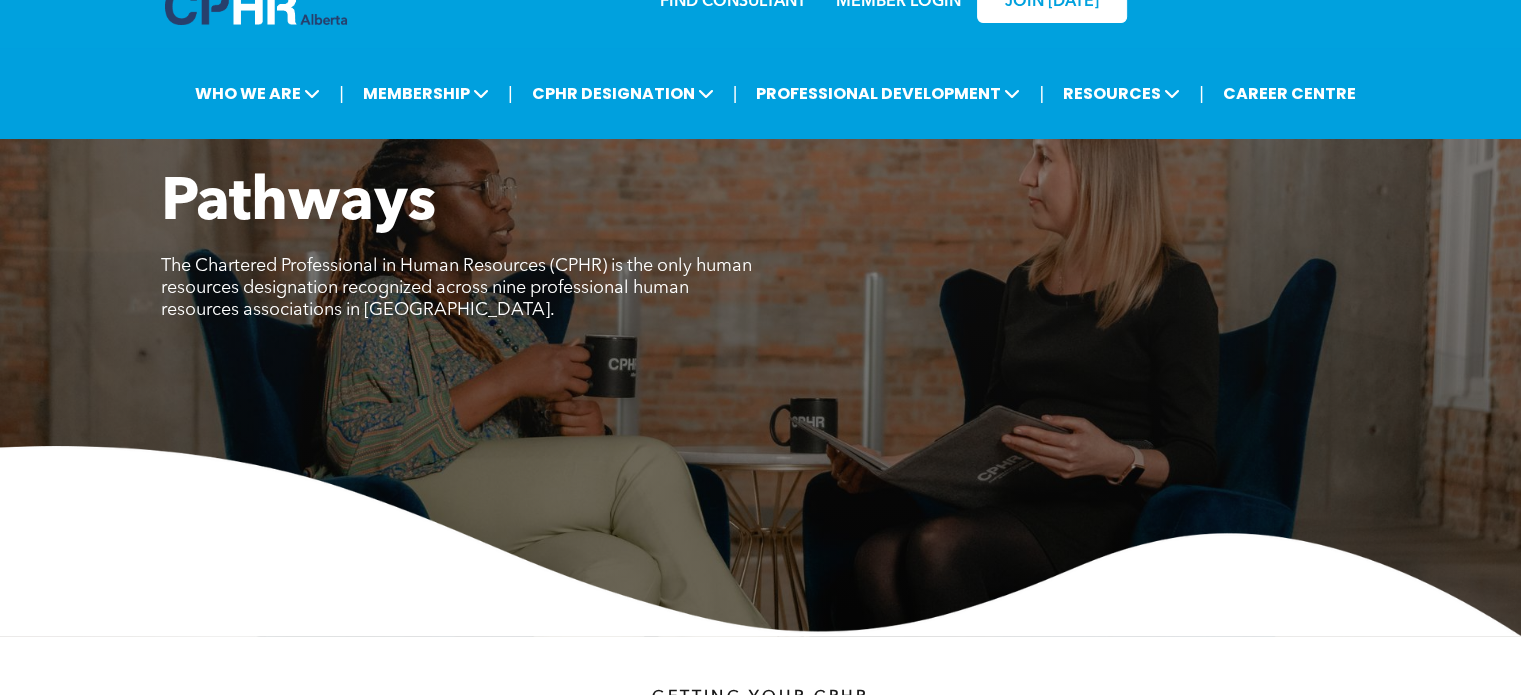 scroll, scrollTop: 0, scrollLeft: 0, axis: both 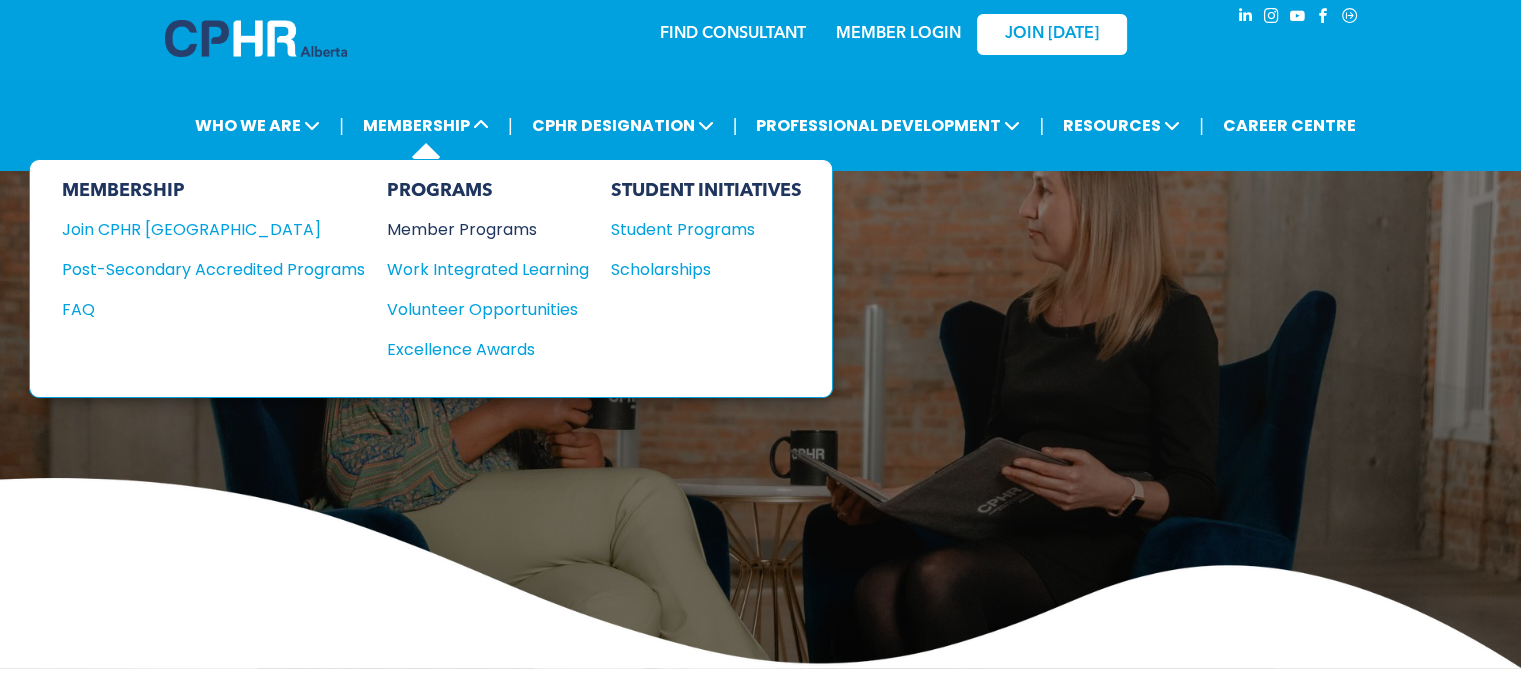 click on "Member Programs" at bounding box center (478, 229) 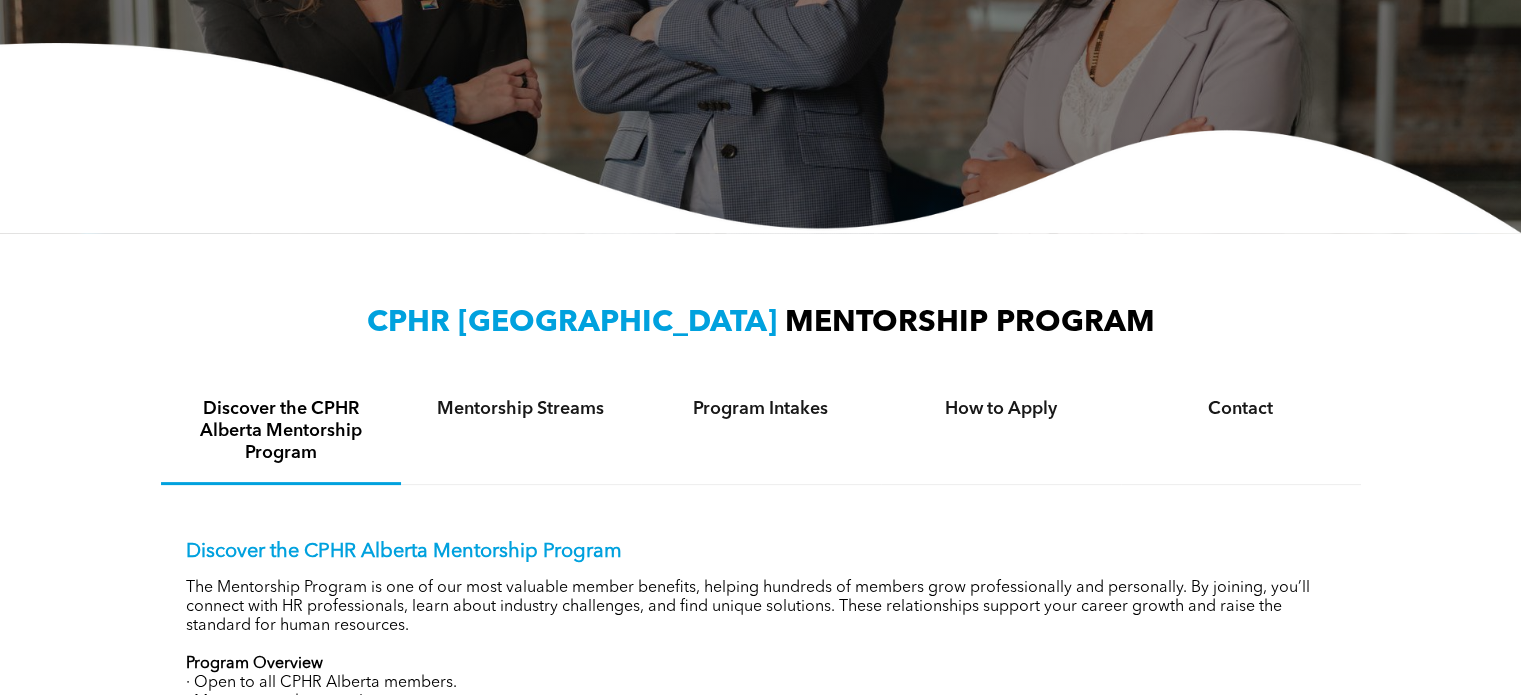scroll, scrollTop: 408, scrollLeft: 0, axis: vertical 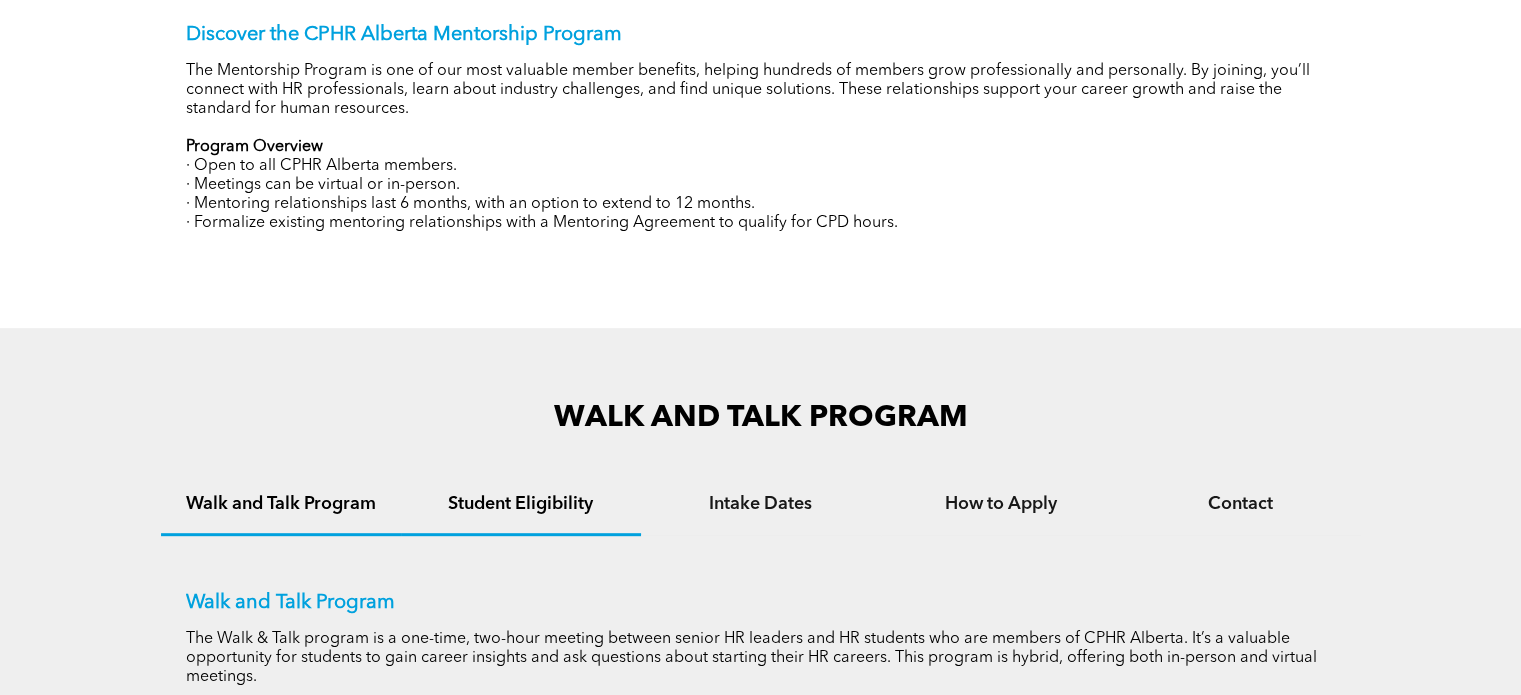 click on "Student Eligibility" at bounding box center (521, 505) 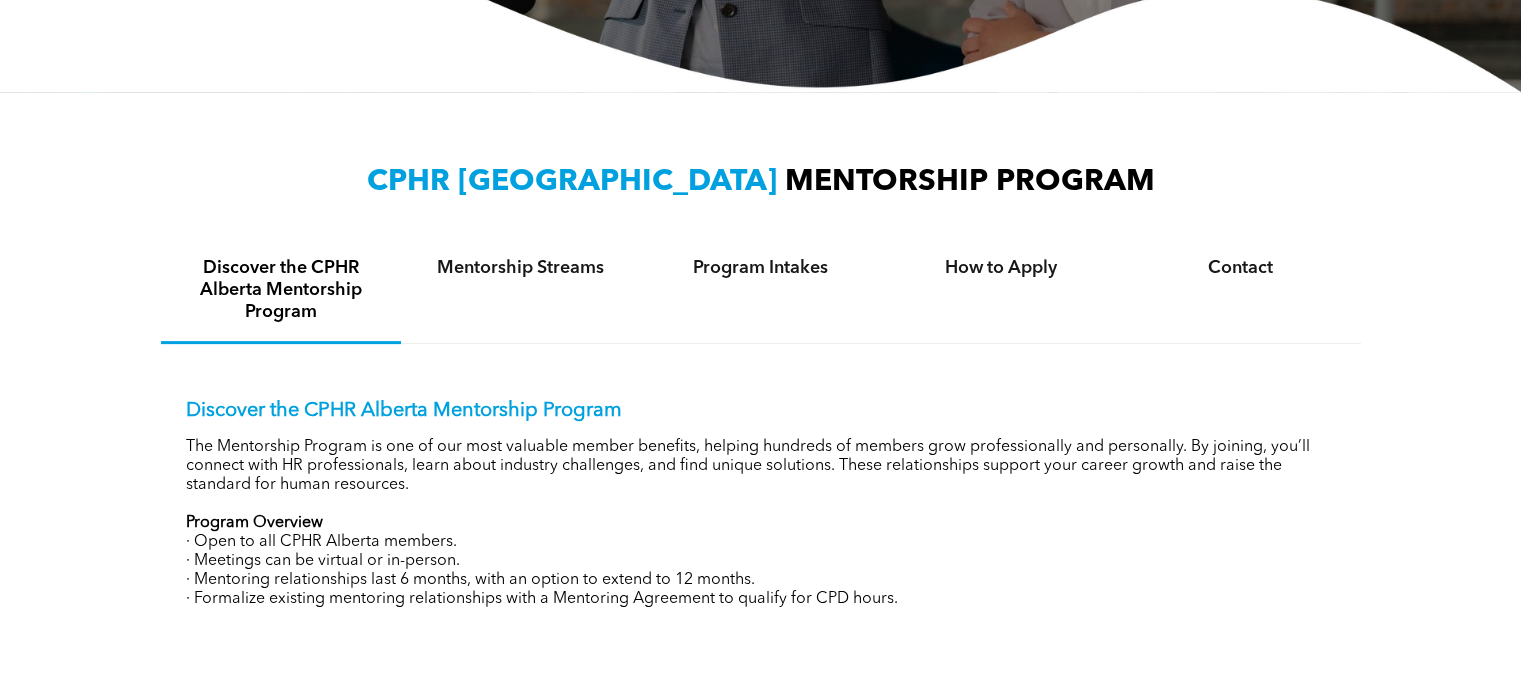 scroll, scrollTop: 566, scrollLeft: 0, axis: vertical 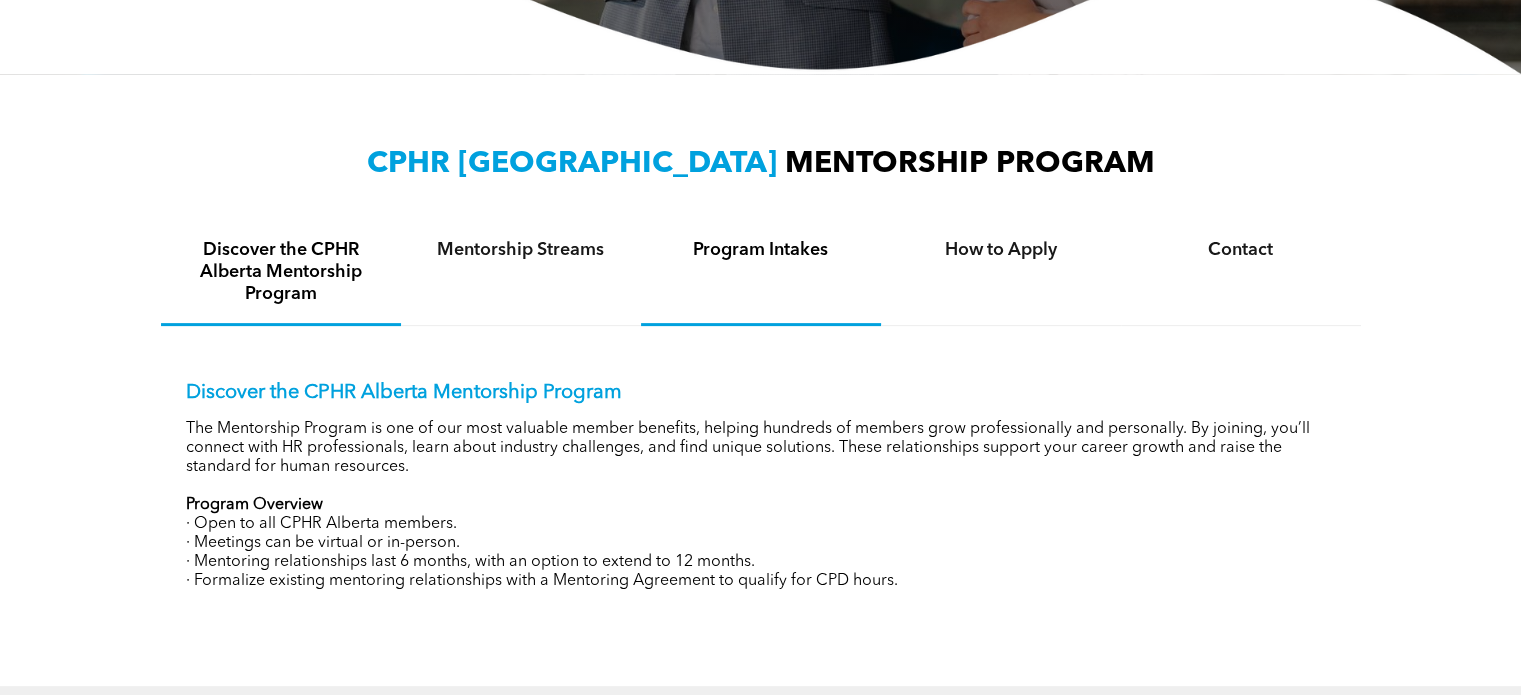 click on "Program Intakes" at bounding box center (761, 250) 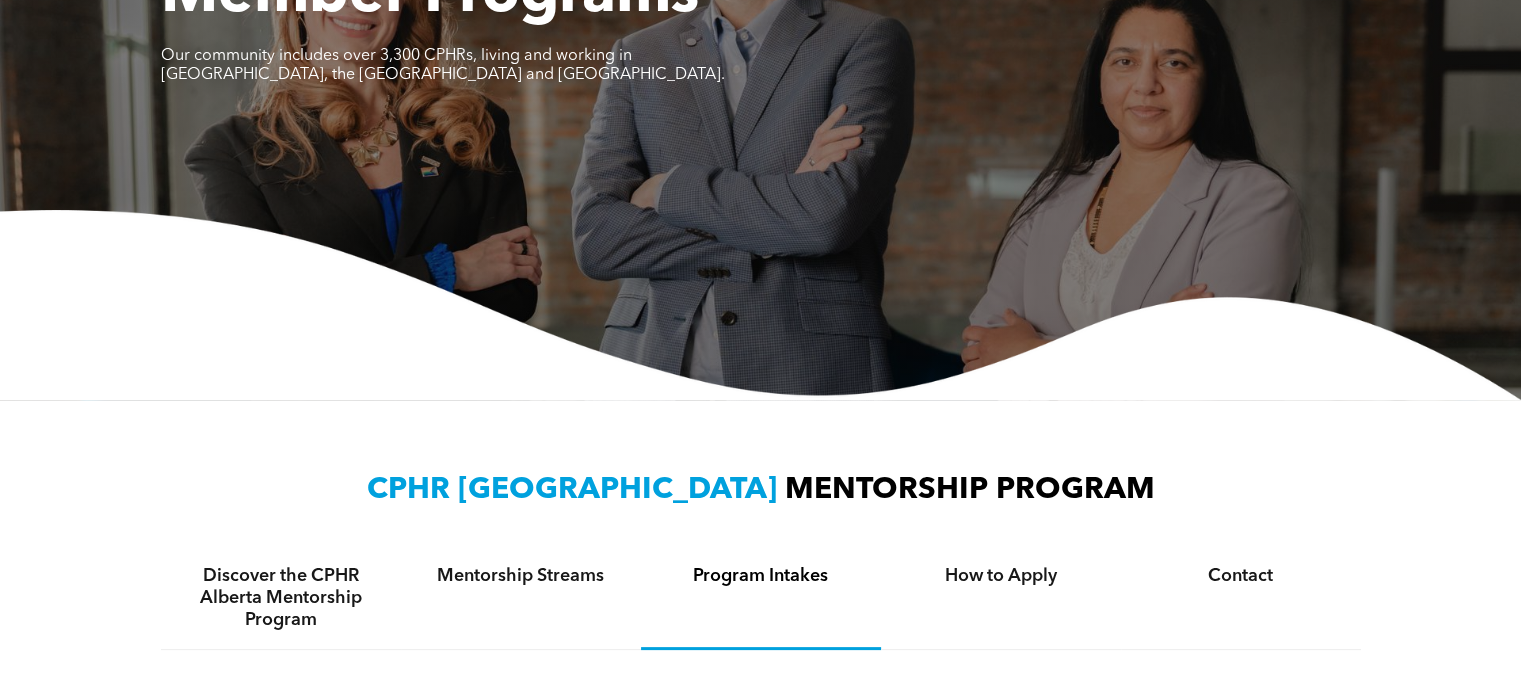 scroll, scrollTop: 0, scrollLeft: 0, axis: both 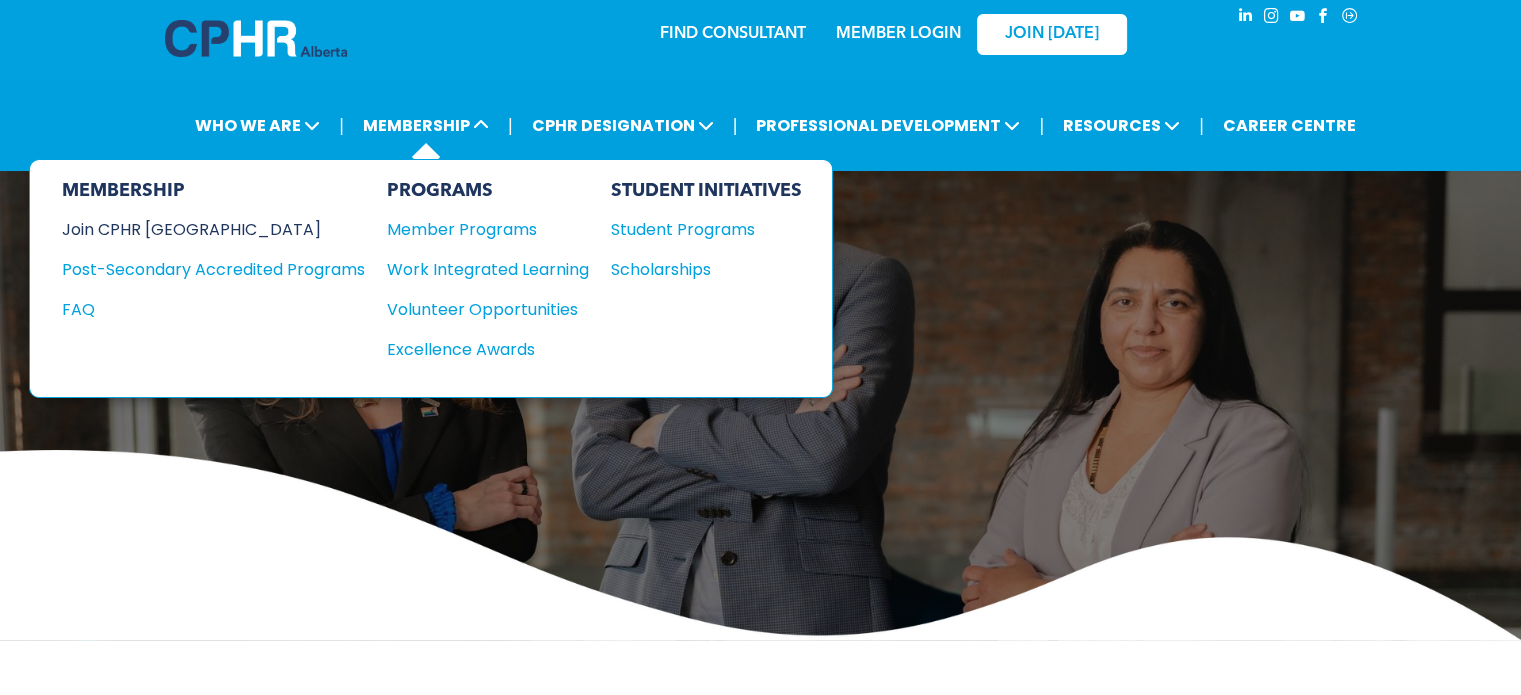 click on "Join CPHR [GEOGRAPHIC_DATA]" at bounding box center [198, 229] 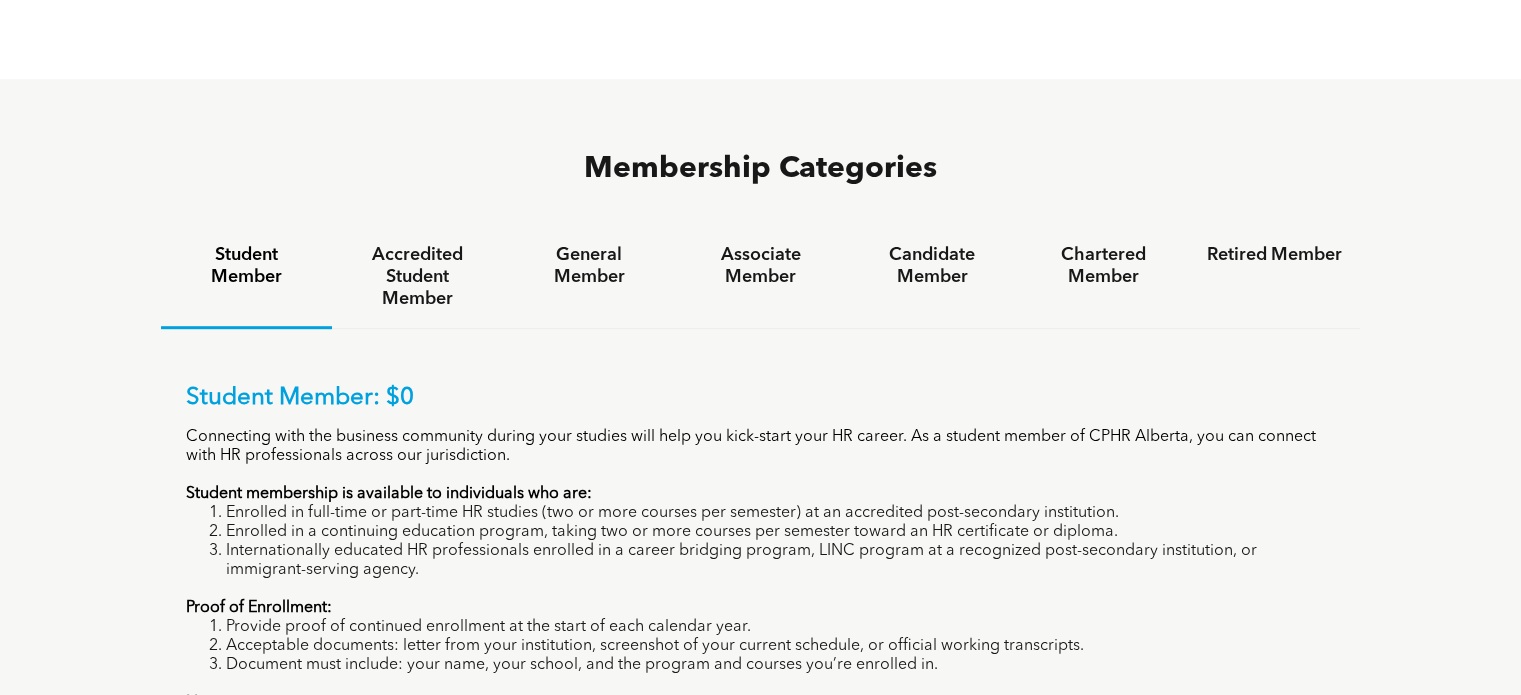 scroll, scrollTop: 1240, scrollLeft: 0, axis: vertical 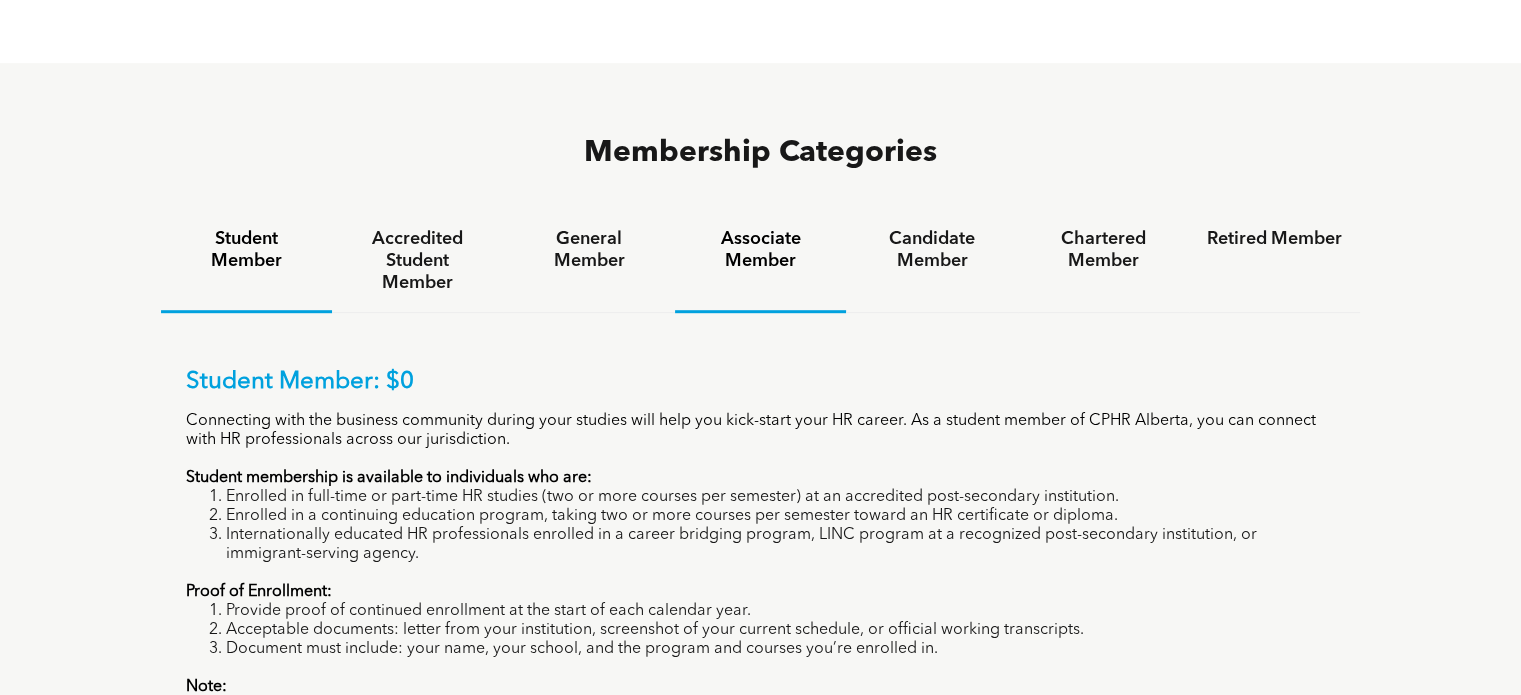 click on "Associate Member" at bounding box center (760, 250) 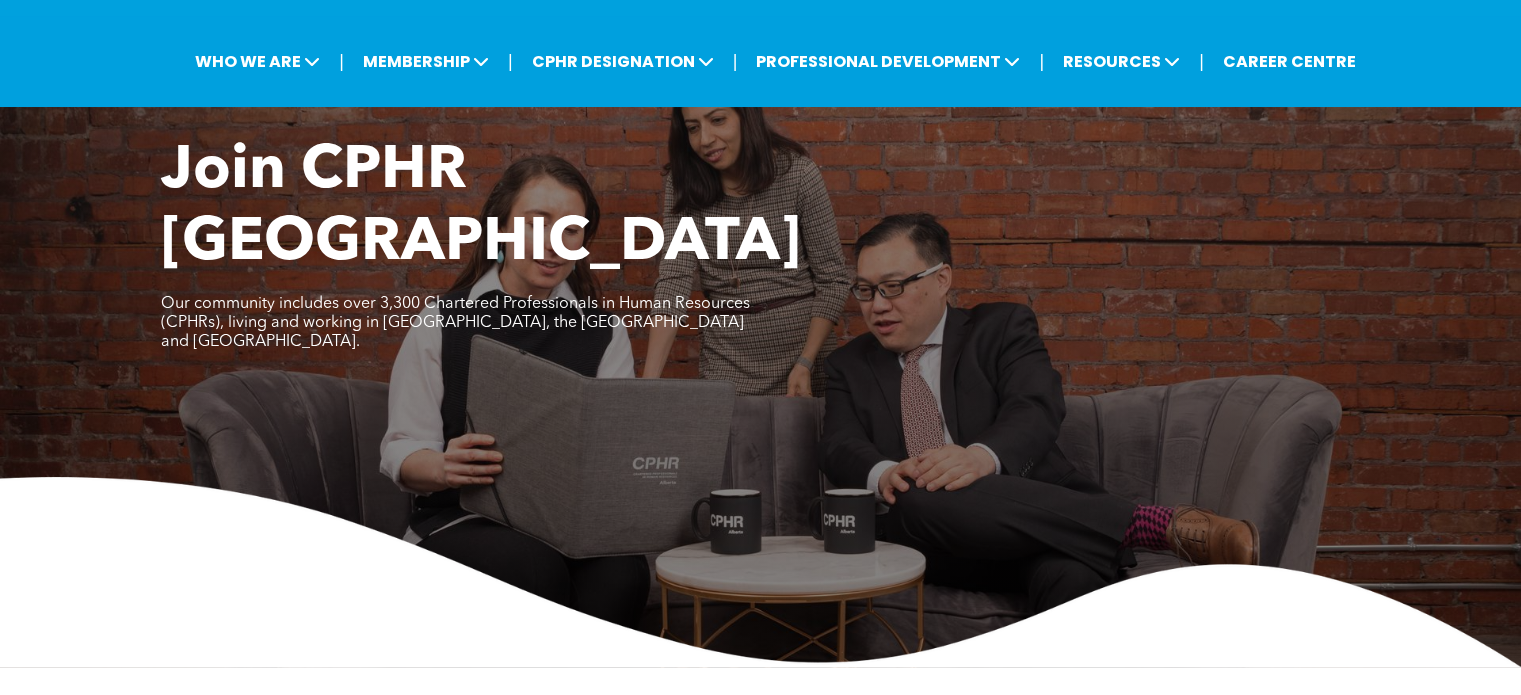 scroll, scrollTop: 0, scrollLeft: 0, axis: both 